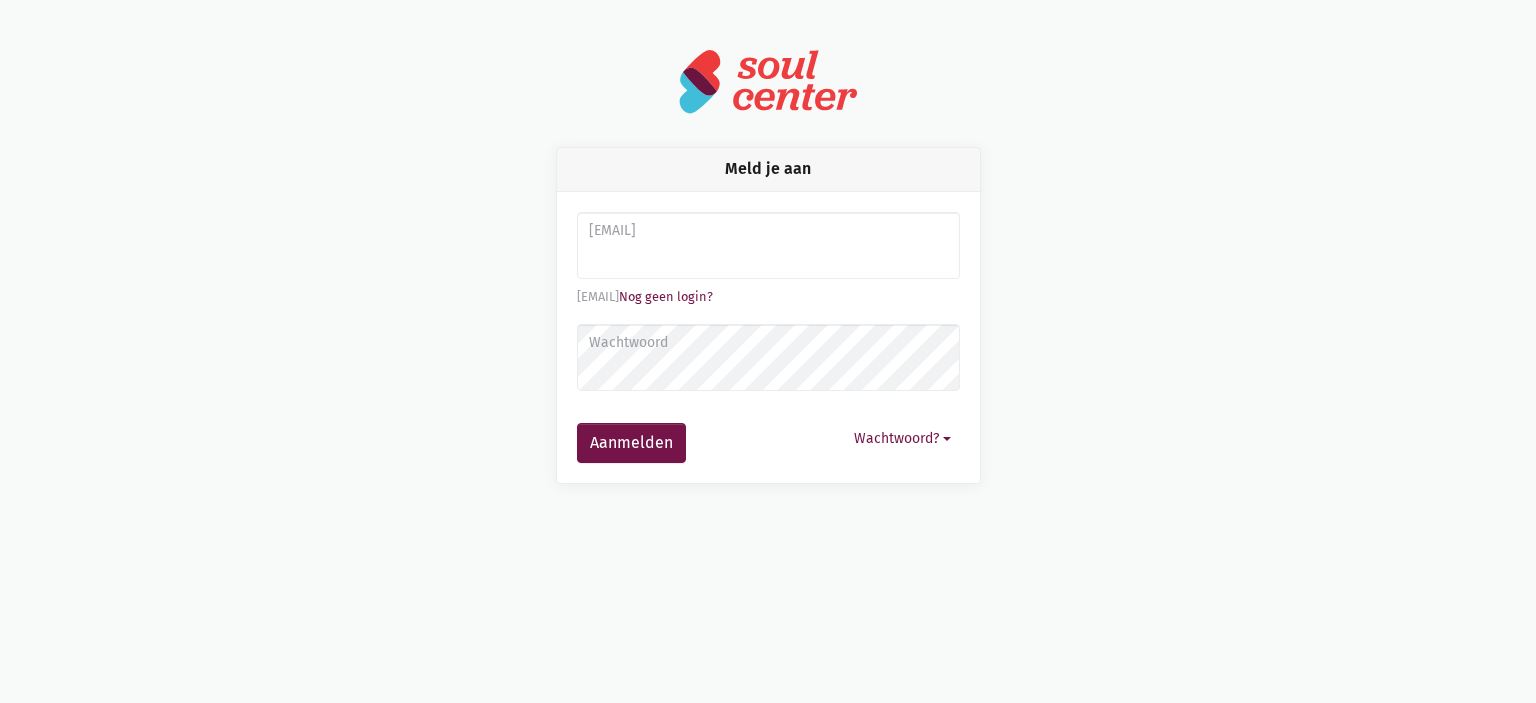scroll, scrollTop: 0, scrollLeft: 0, axis: both 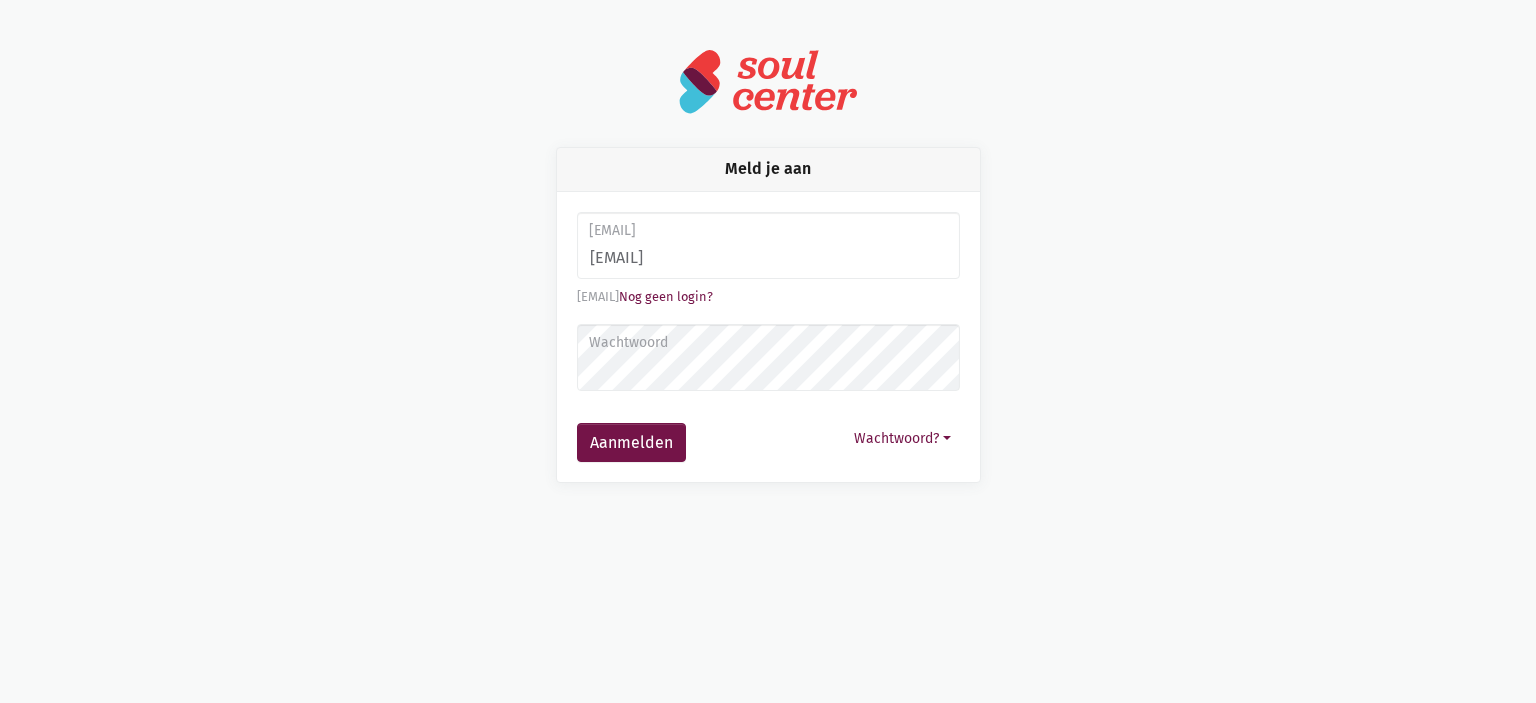 type on "[EMAIL]" 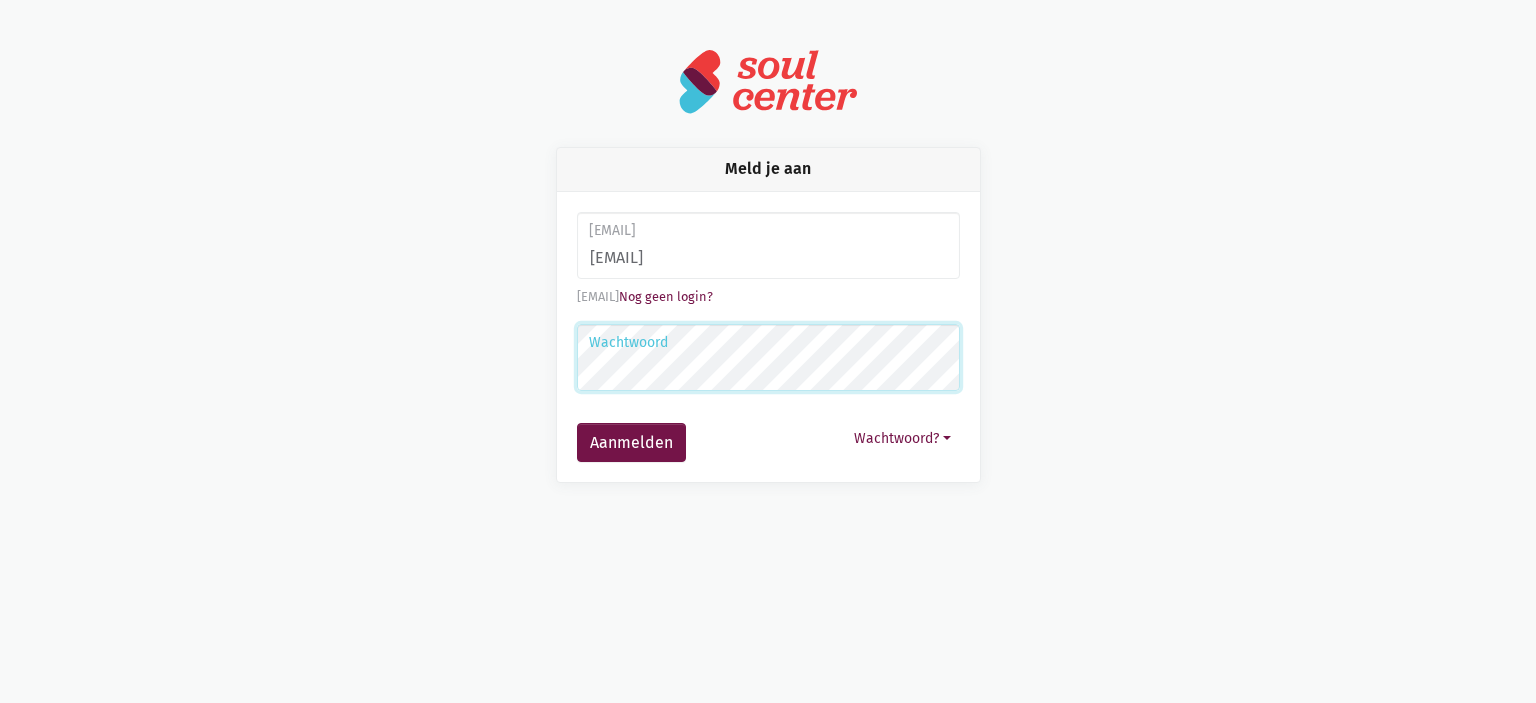 click on "Aanmelden" at bounding box center [631, 443] 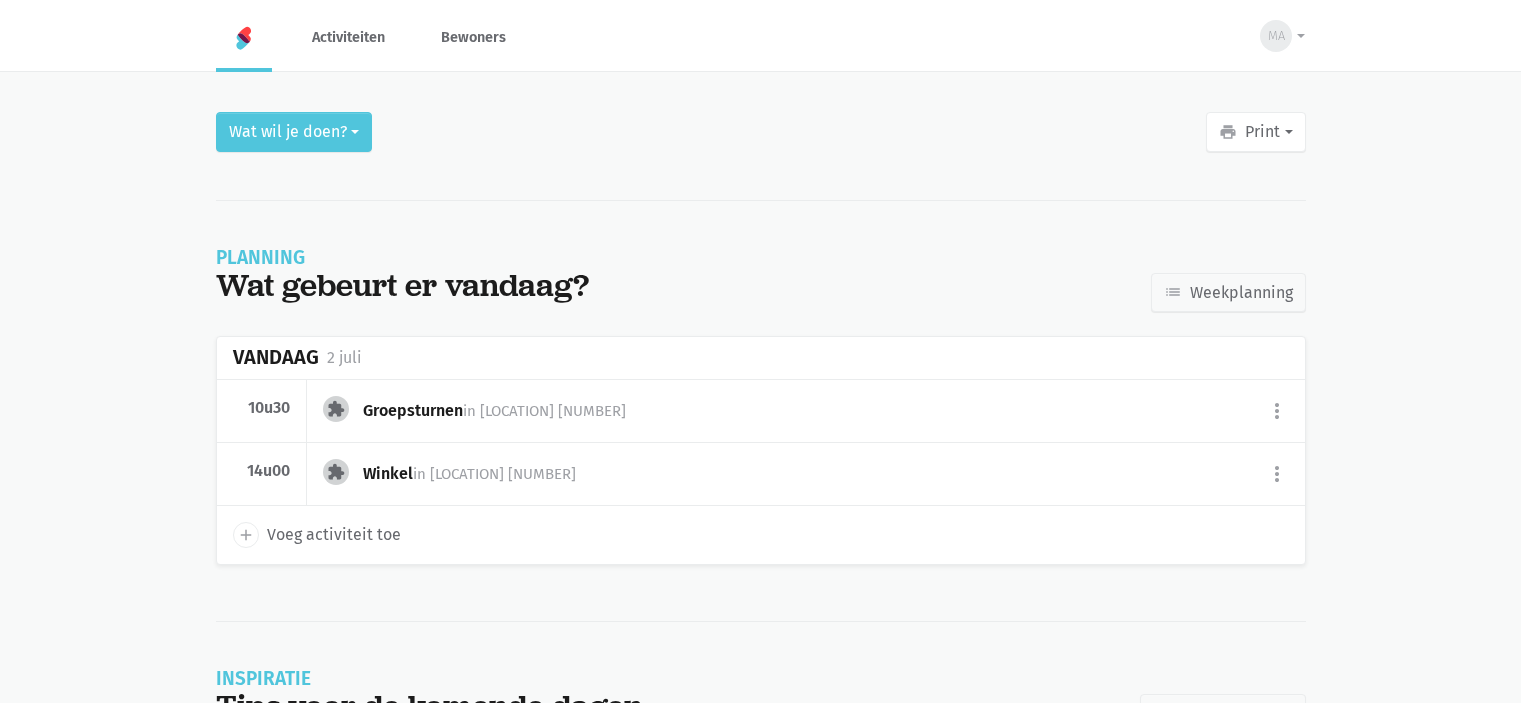 scroll, scrollTop: 0, scrollLeft: 0, axis: both 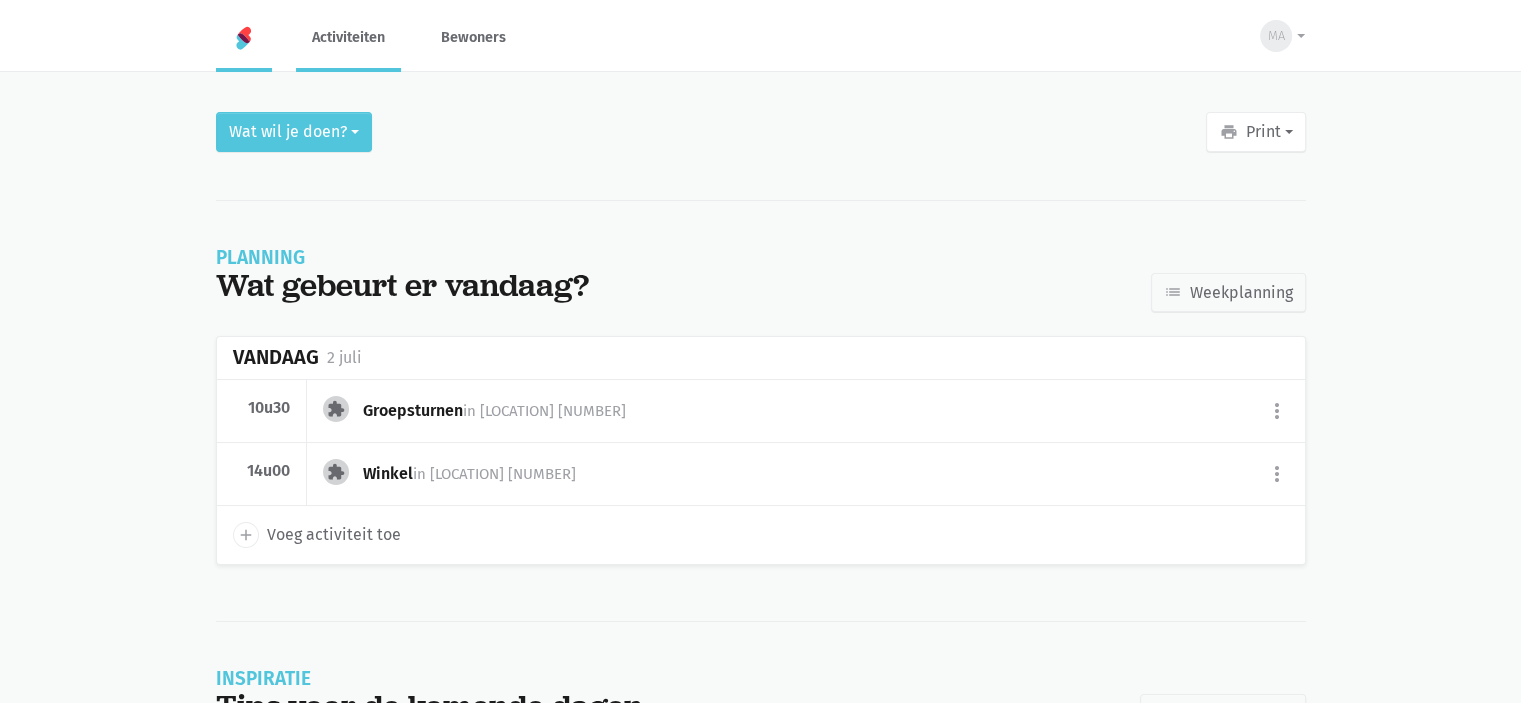 click on "Activiteiten" at bounding box center [348, 37] 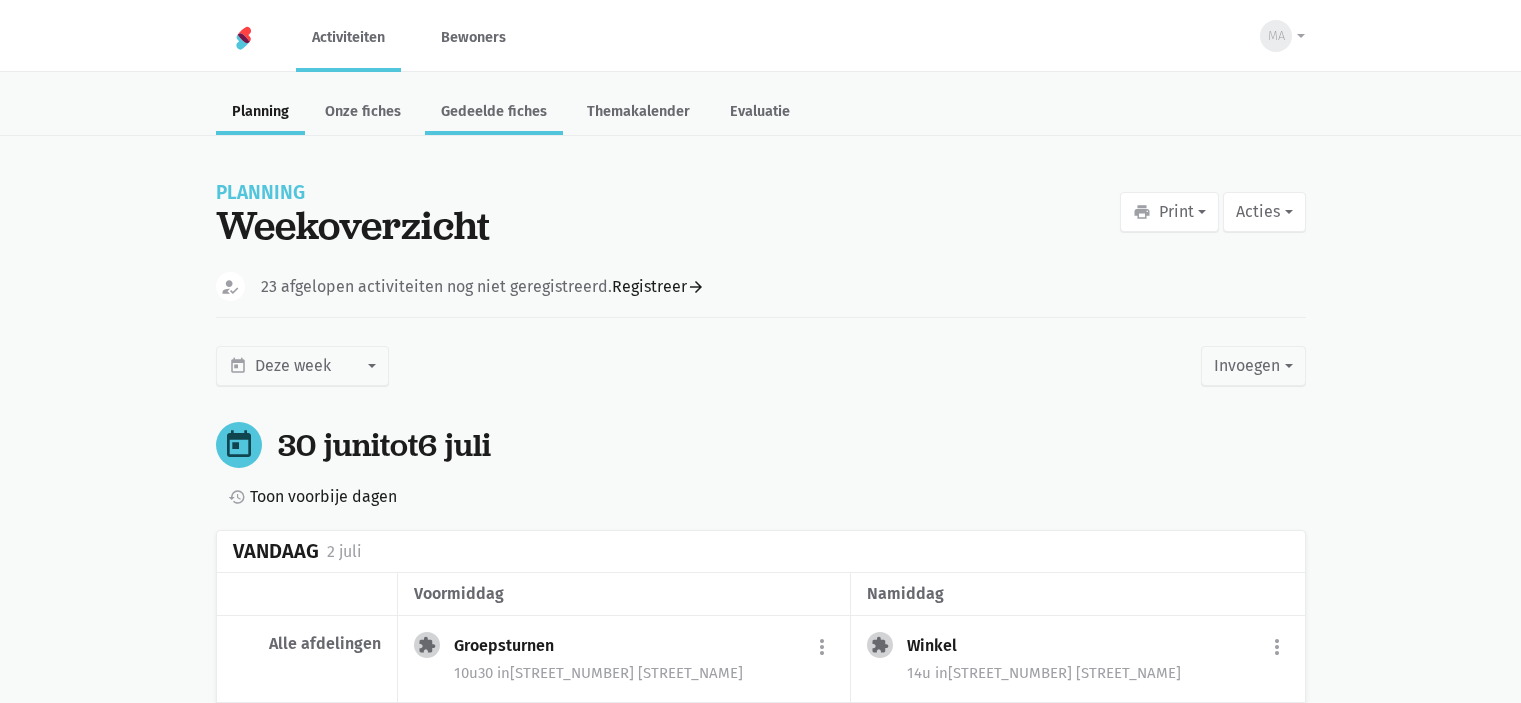 scroll, scrollTop: 0, scrollLeft: 0, axis: both 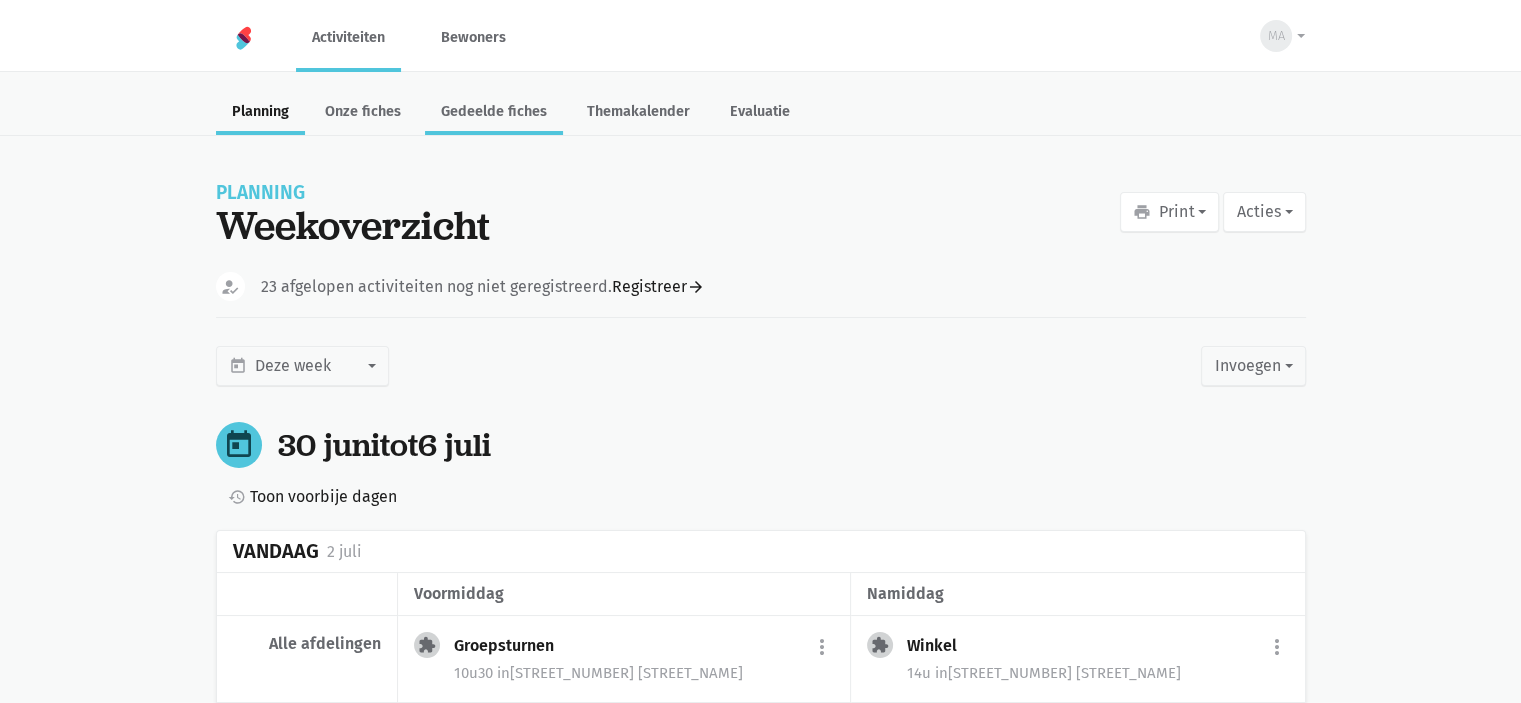 click on "Gedeelde fiches" at bounding box center (494, 113) 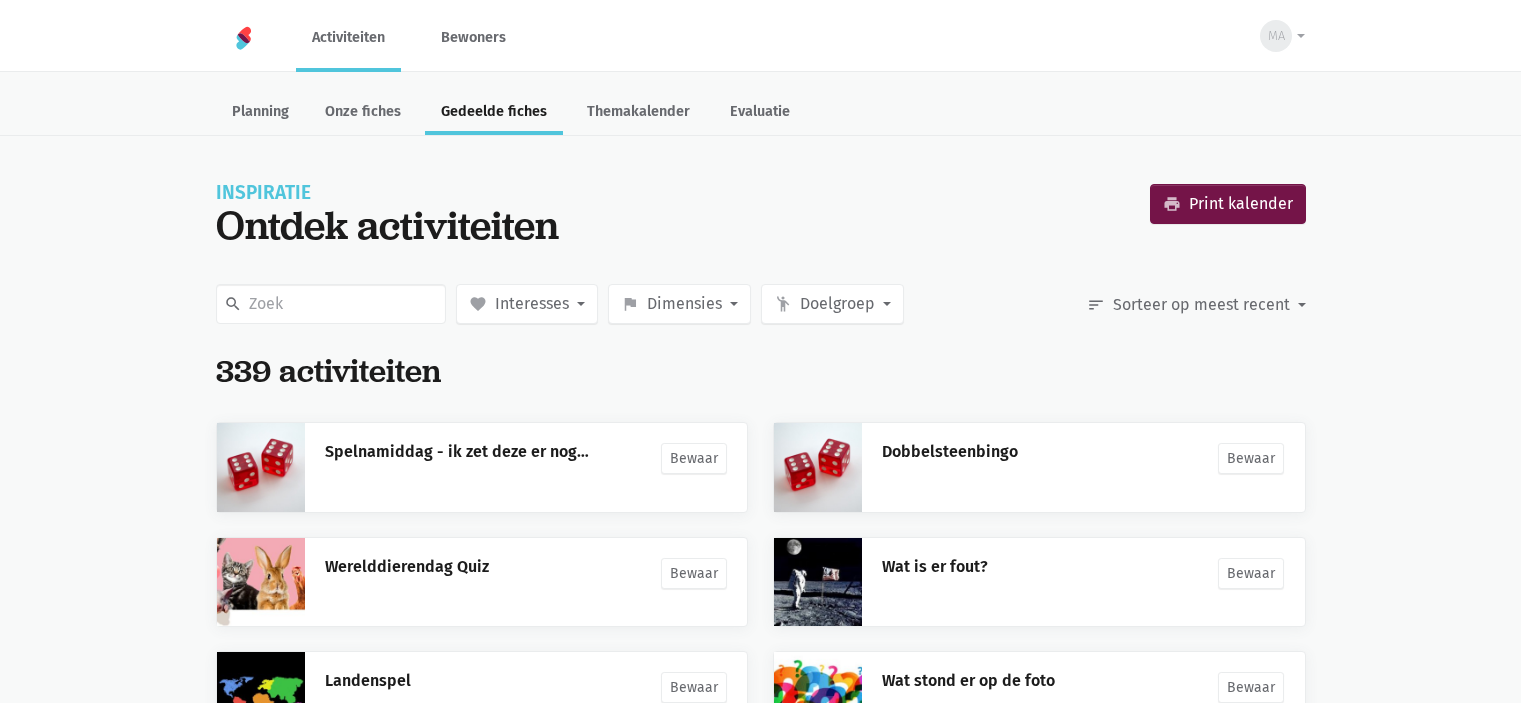 scroll, scrollTop: 0, scrollLeft: 0, axis: both 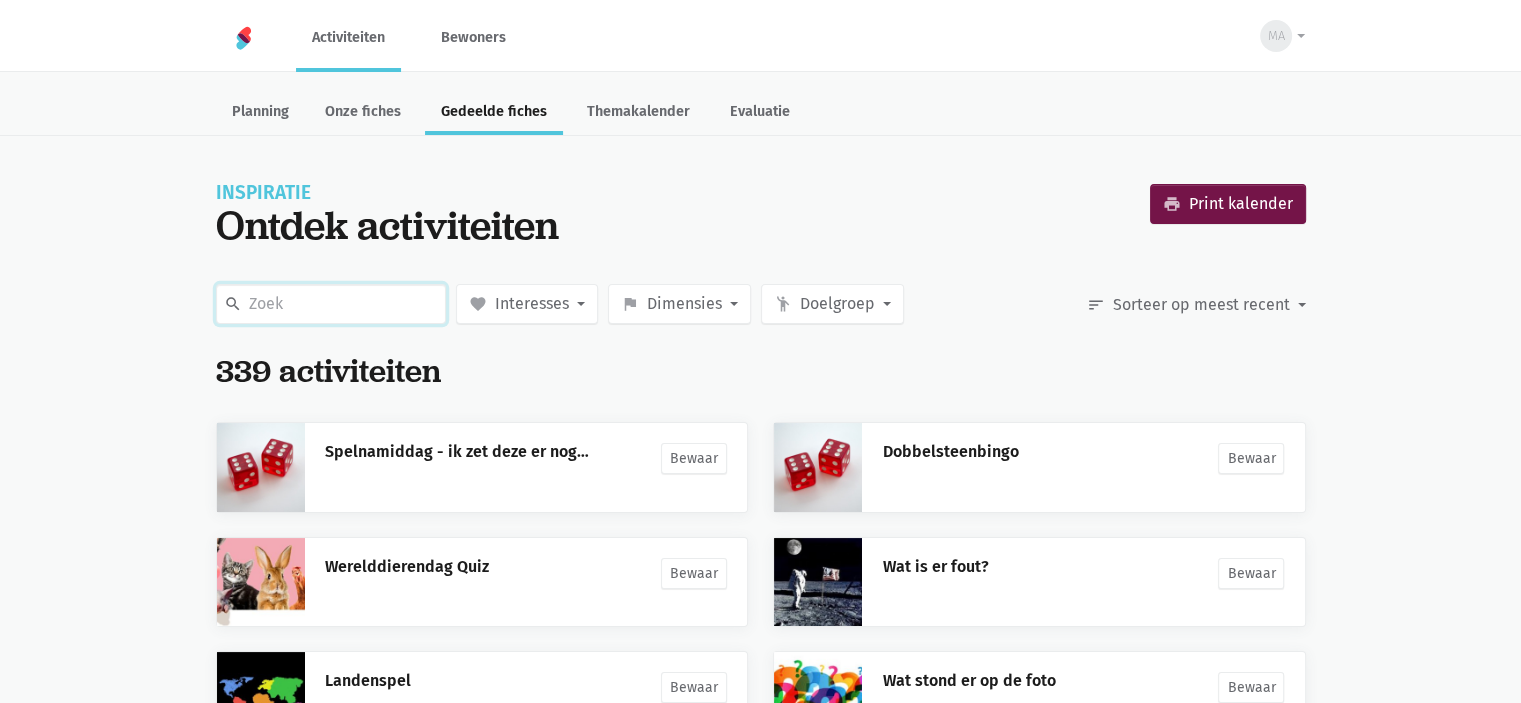 click at bounding box center [331, 304] 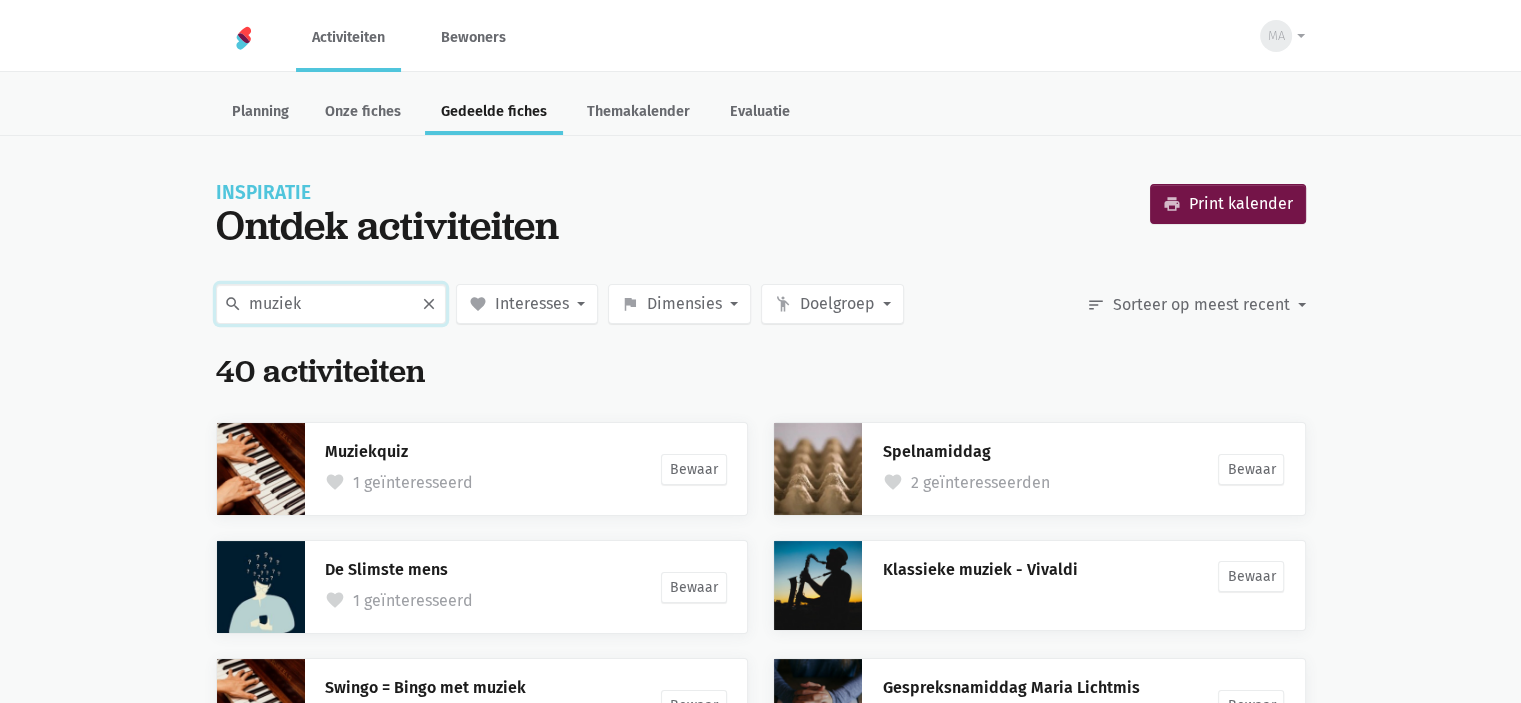 scroll, scrollTop: 393, scrollLeft: 0, axis: vertical 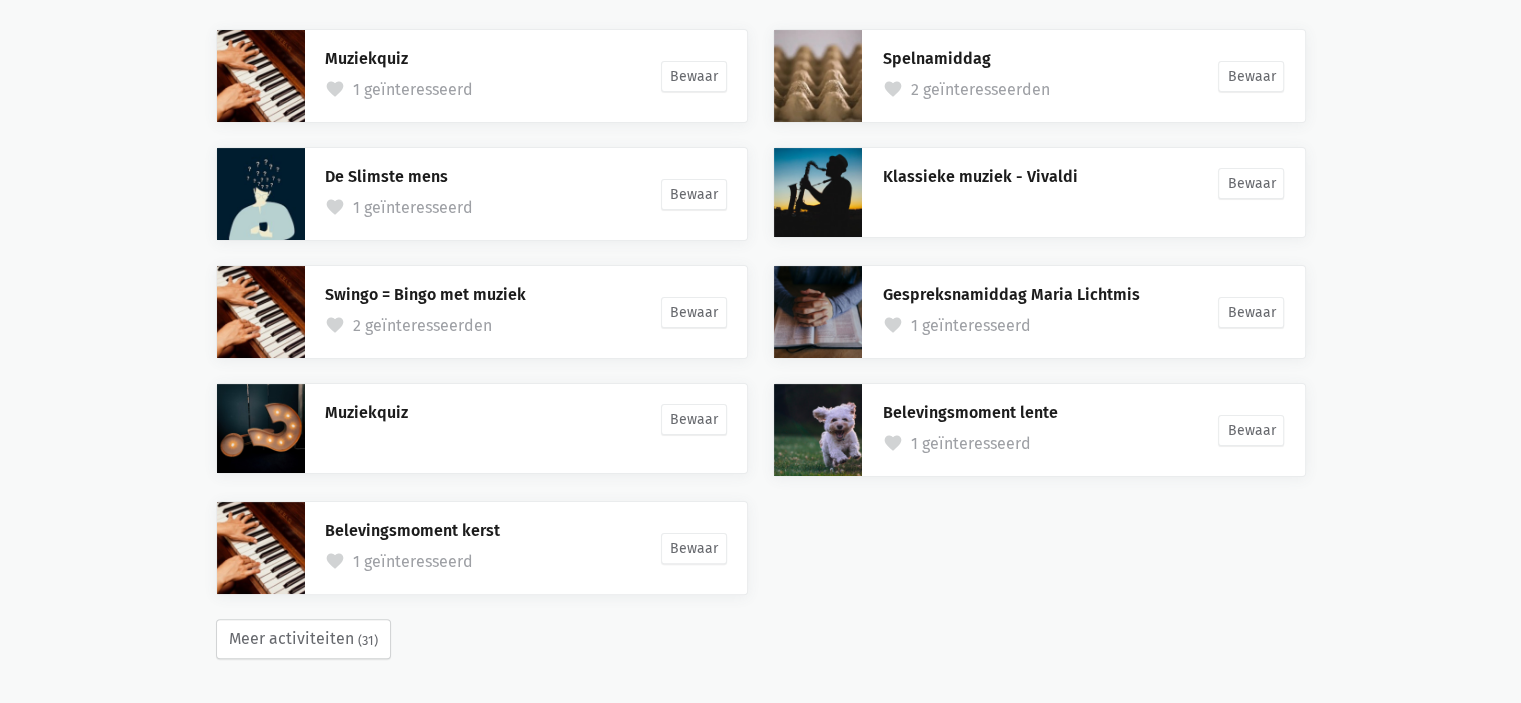 type on "muziek" 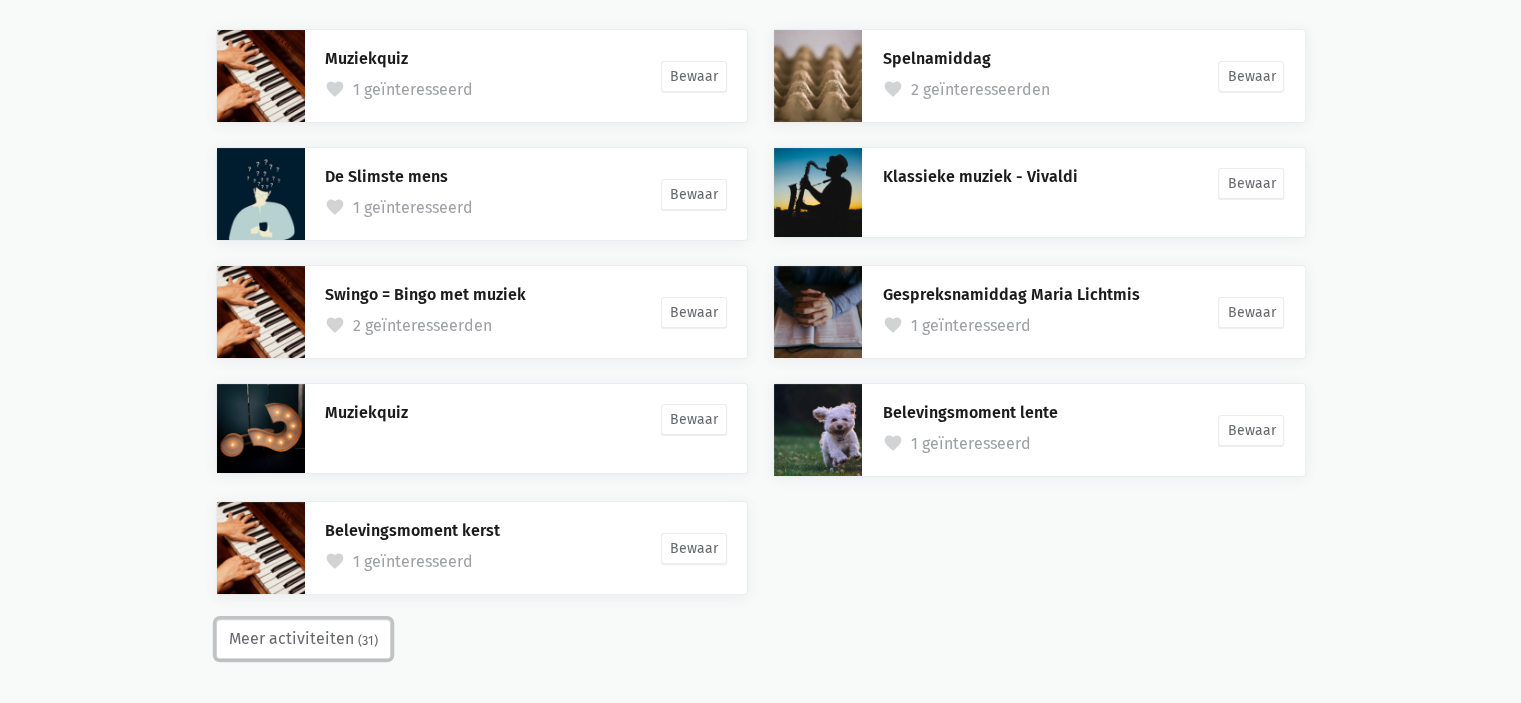 click on "Meer activiteiten
(31)" at bounding box center (303, 639) 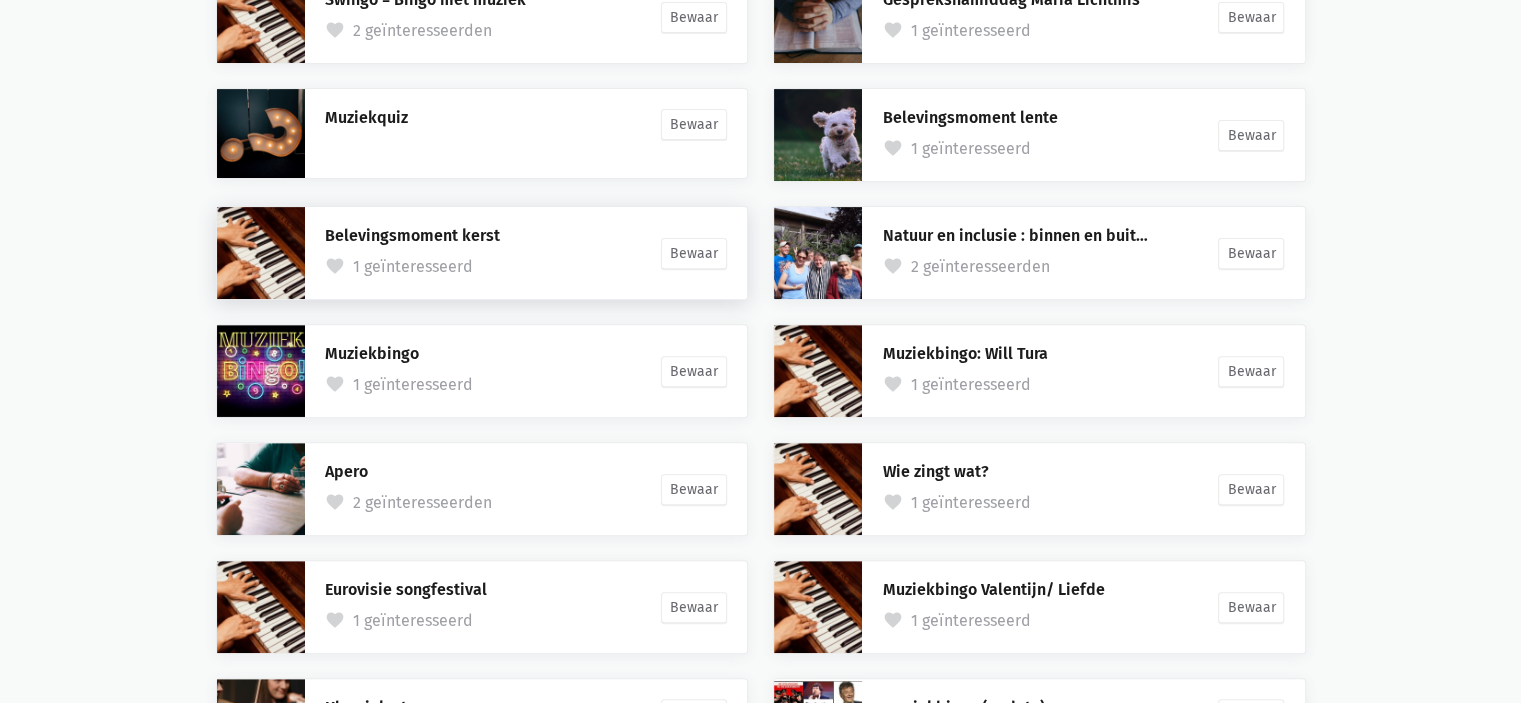 scroll, scrollTop: 793, scrollLeft: 0, axis: vertical 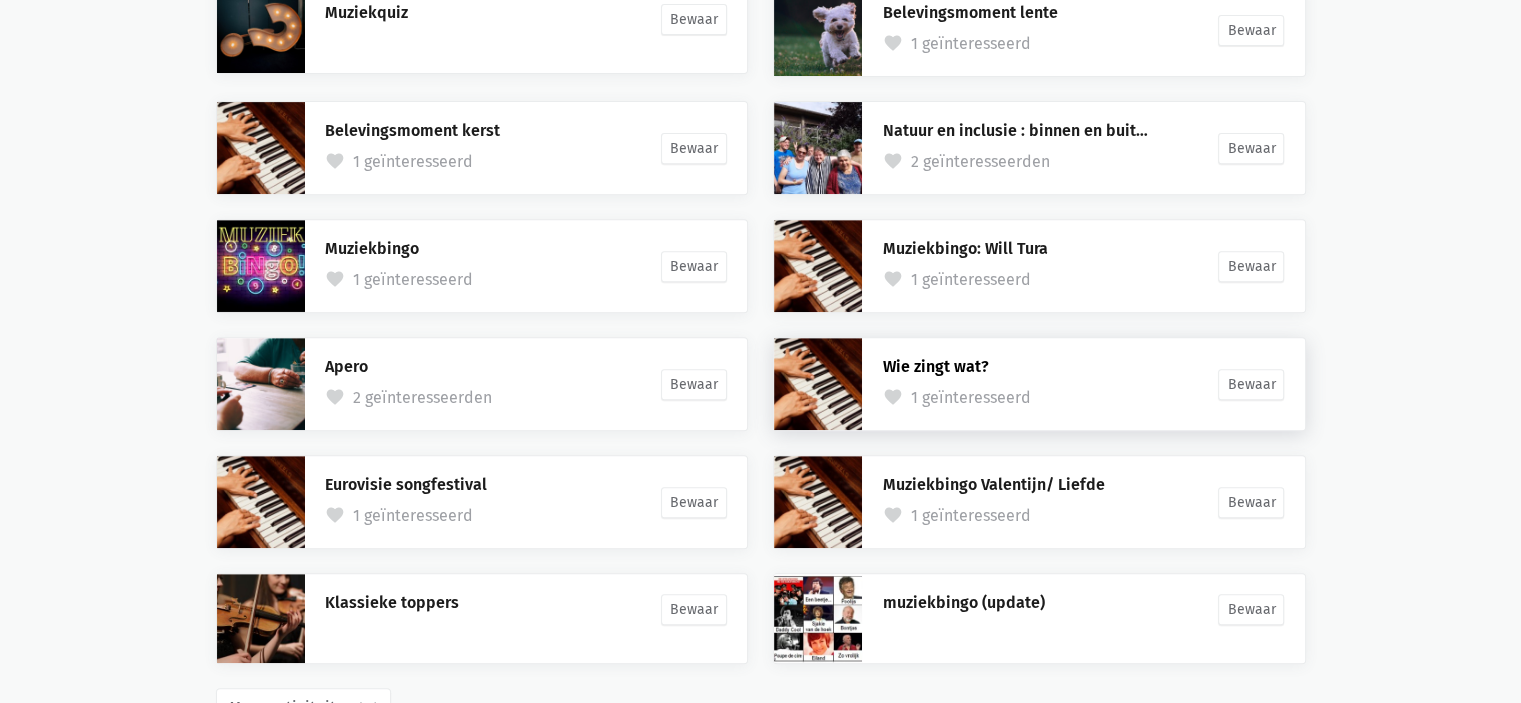 click on "Wie zingt wat?" at bounding box center (935, 366) 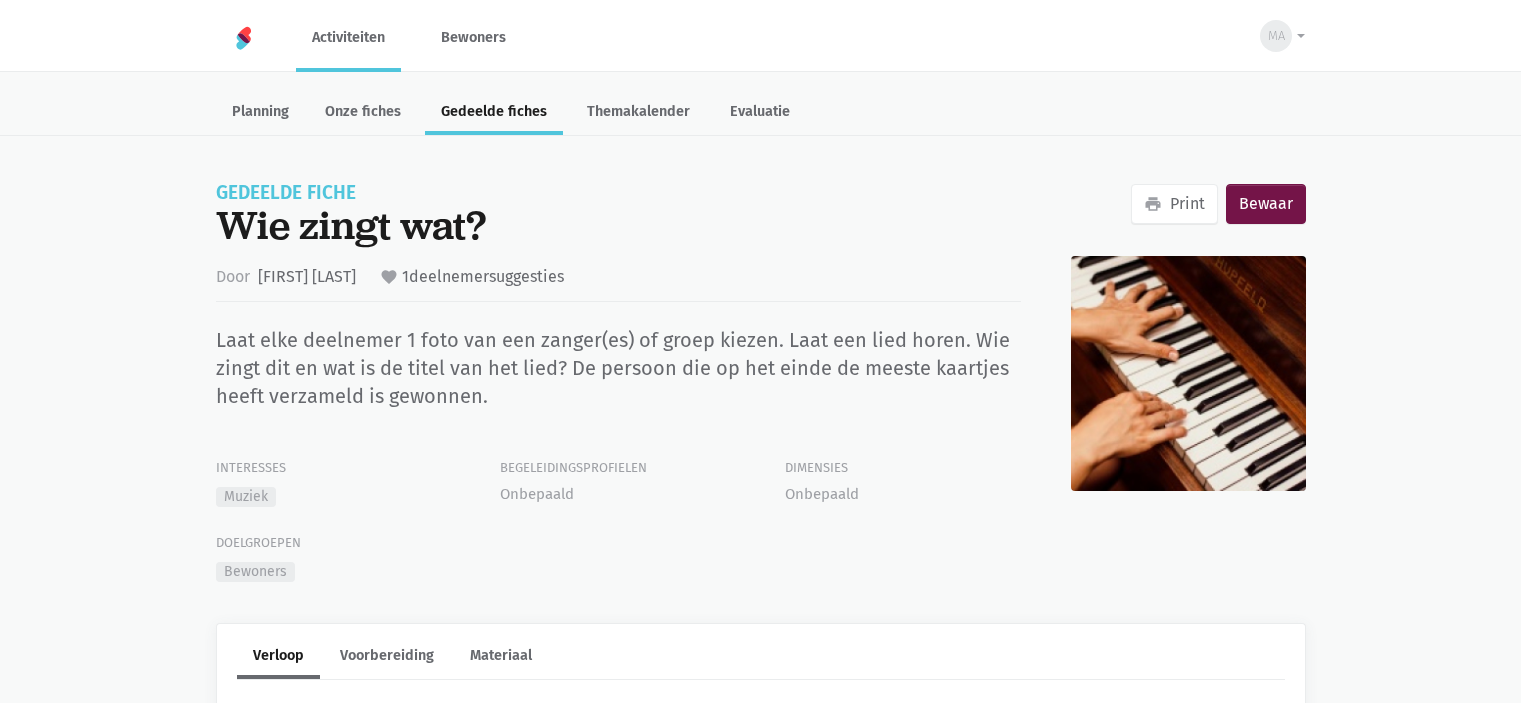 scroll, scrollTop: 0, scrollLeft: 0, axis: both 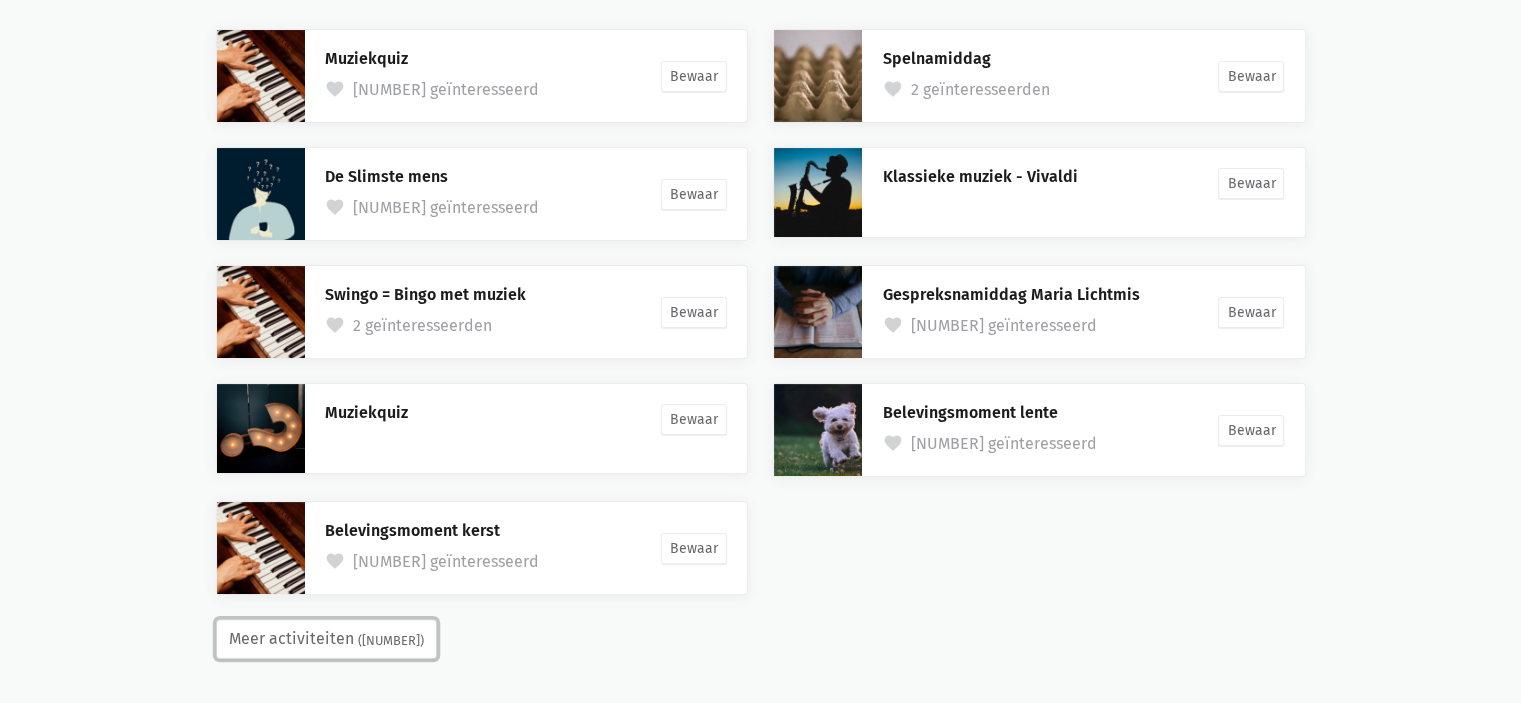 click on "Meer activiteiten
(31)" at bounding box center (326, 639) 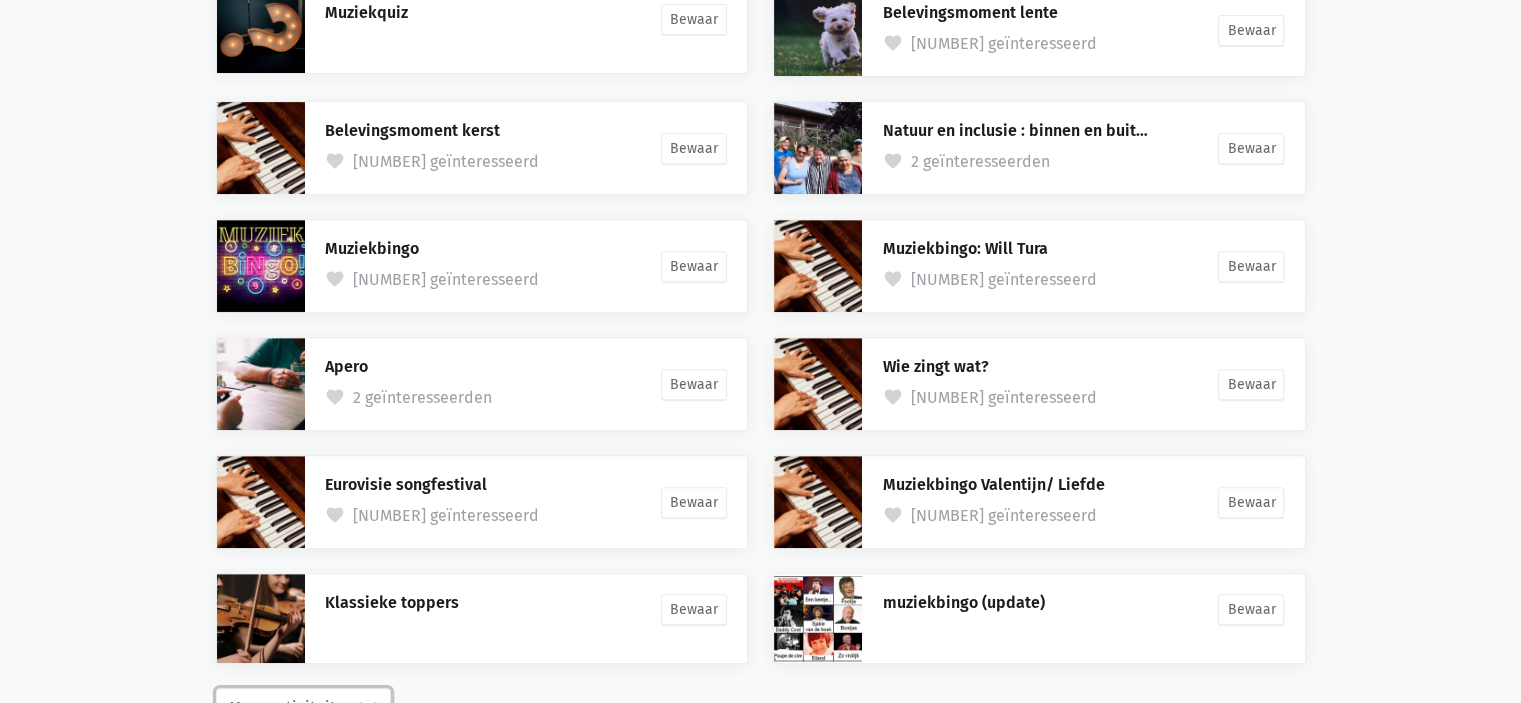 scroll, scrollTop: 860, scrollLeft: 0, axis: vertical 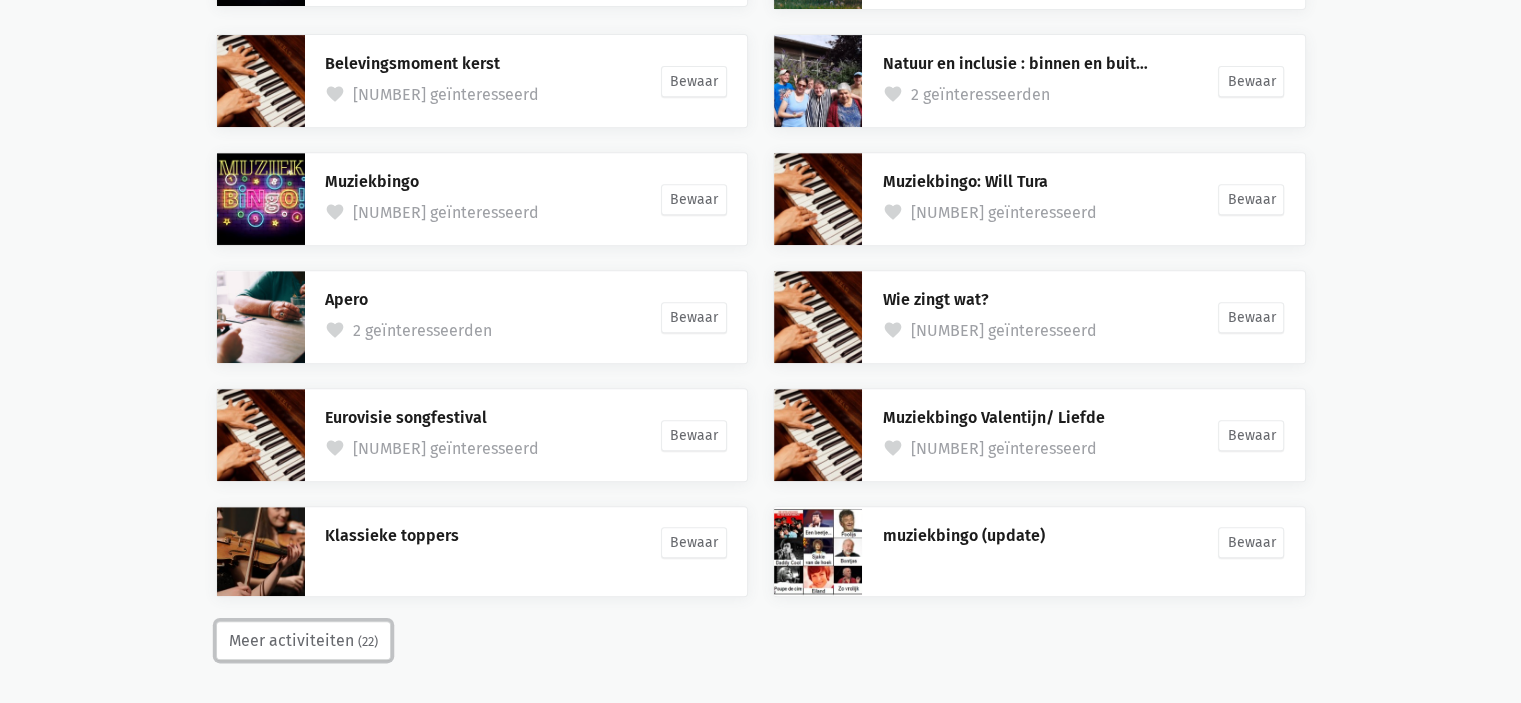 click on "Meer activiteiten
(22)" at bounding box center [303, 641] 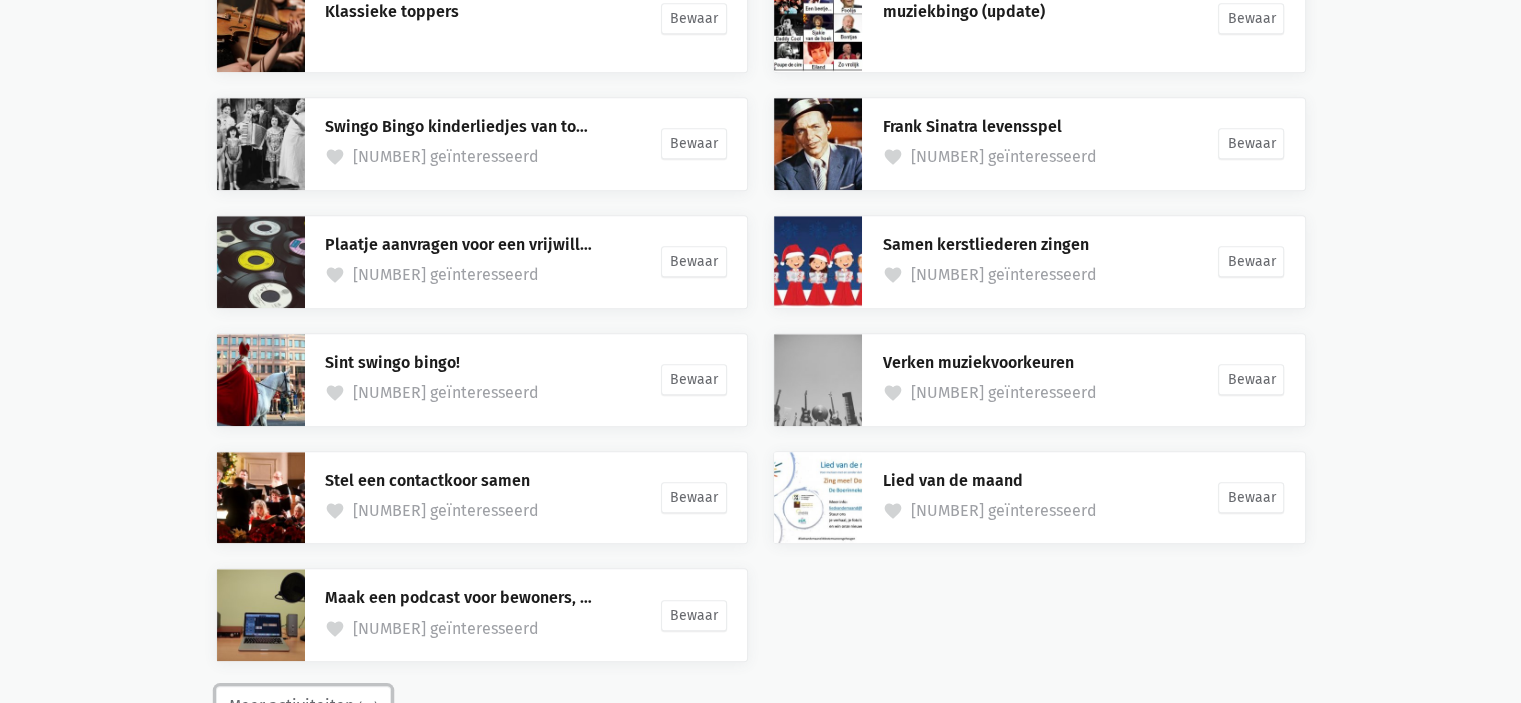 scroll, scrollTop: 1448, scrollLeft: 0, axis: vertical 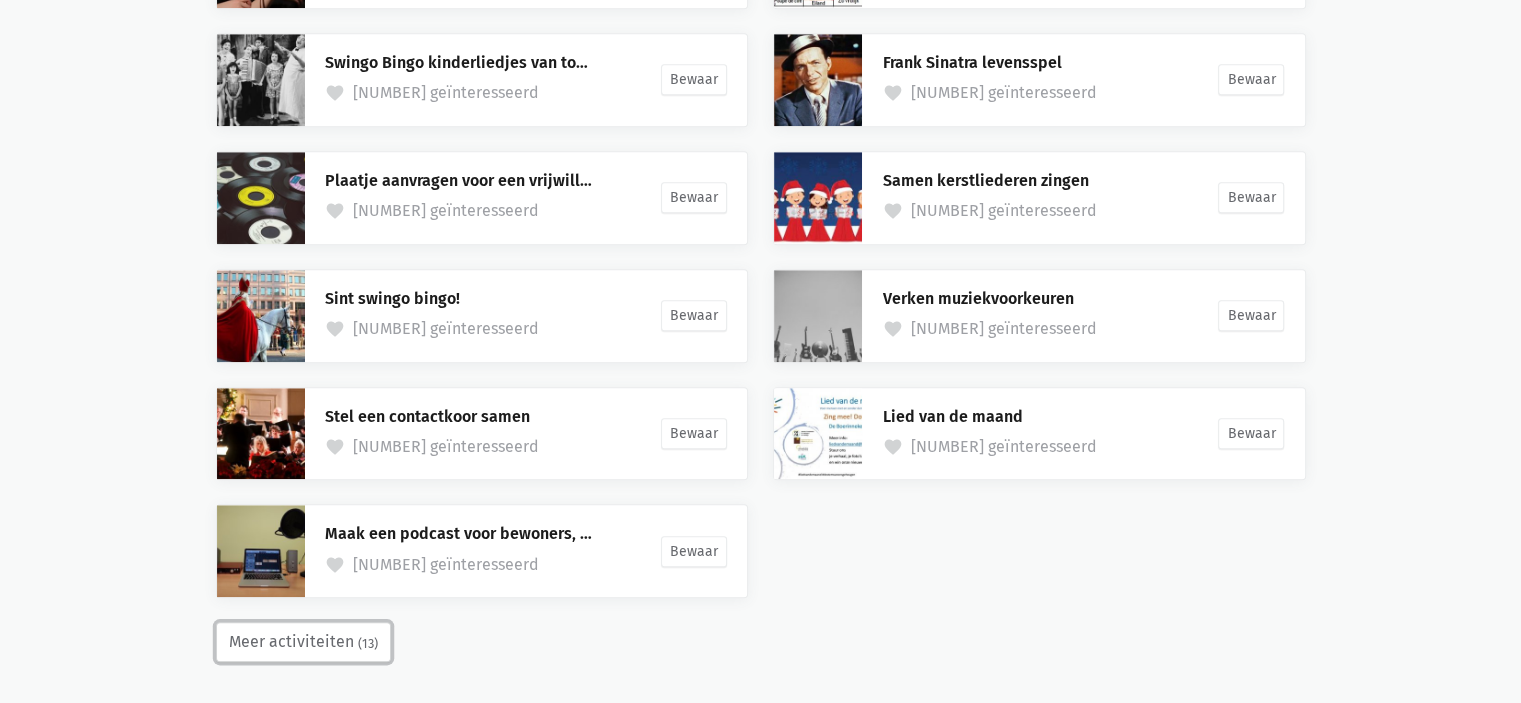 click on "Meer activiteiten
(13)" at bounding box center [303, 642] 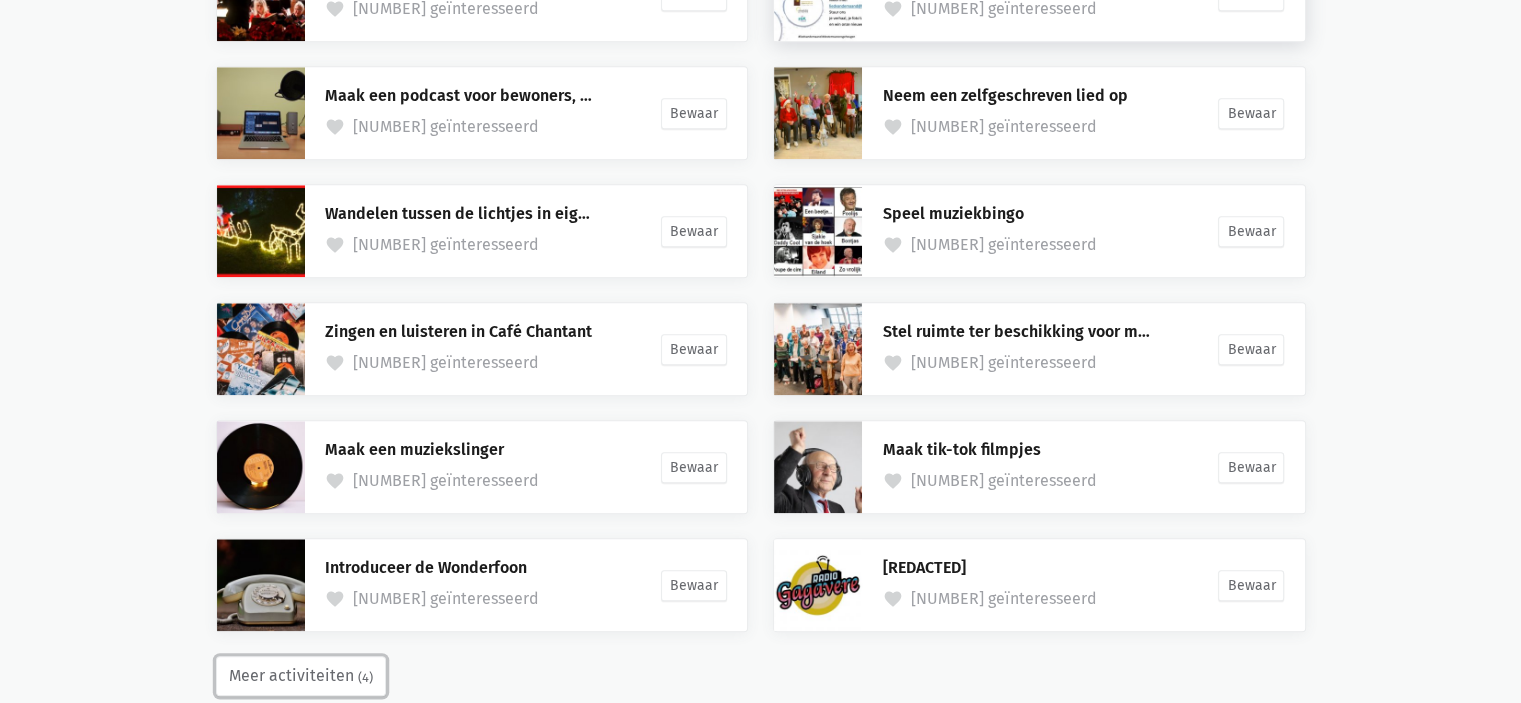 scroll, scrollTop: 1918, scrollLeft: 0, axis: vertical 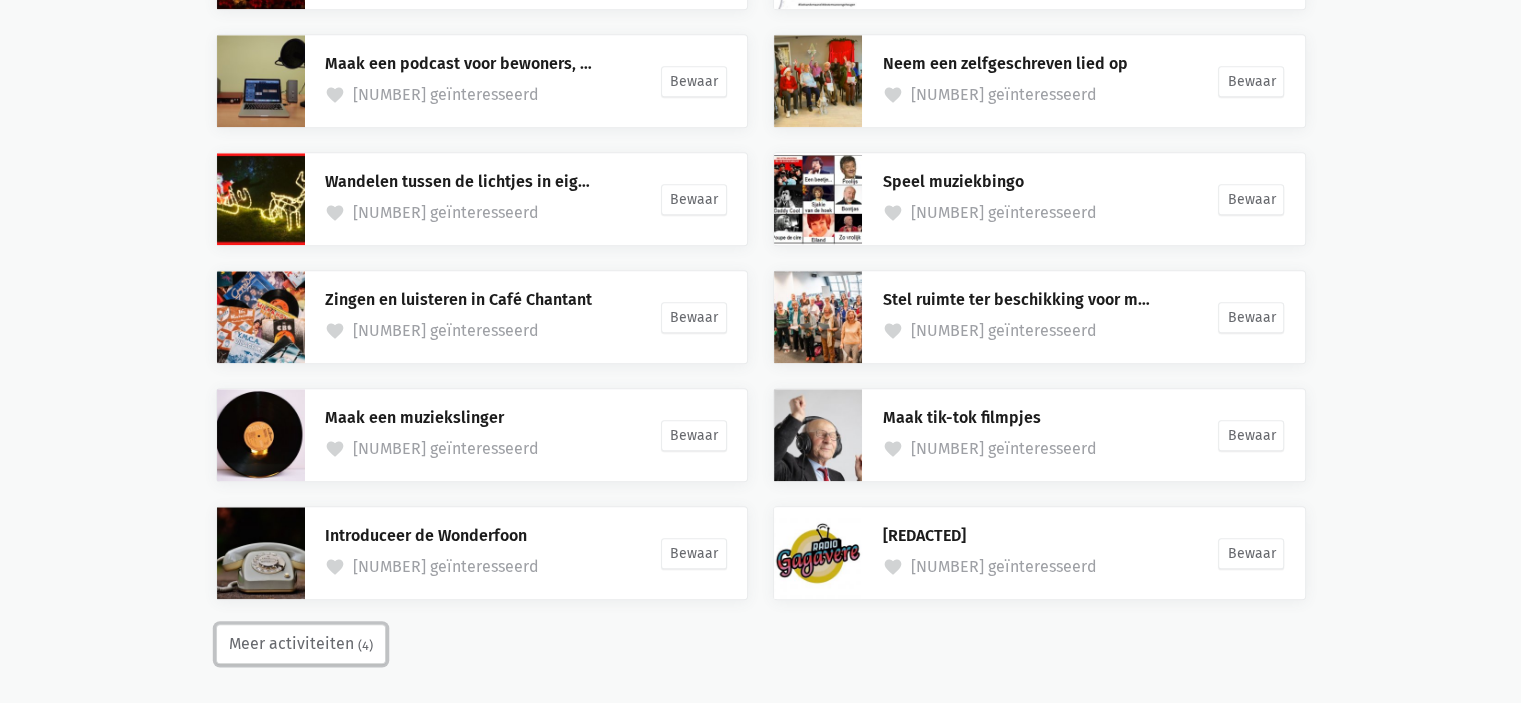click on "Meer activiteiten
(4)" at bounding box center [301, 644] 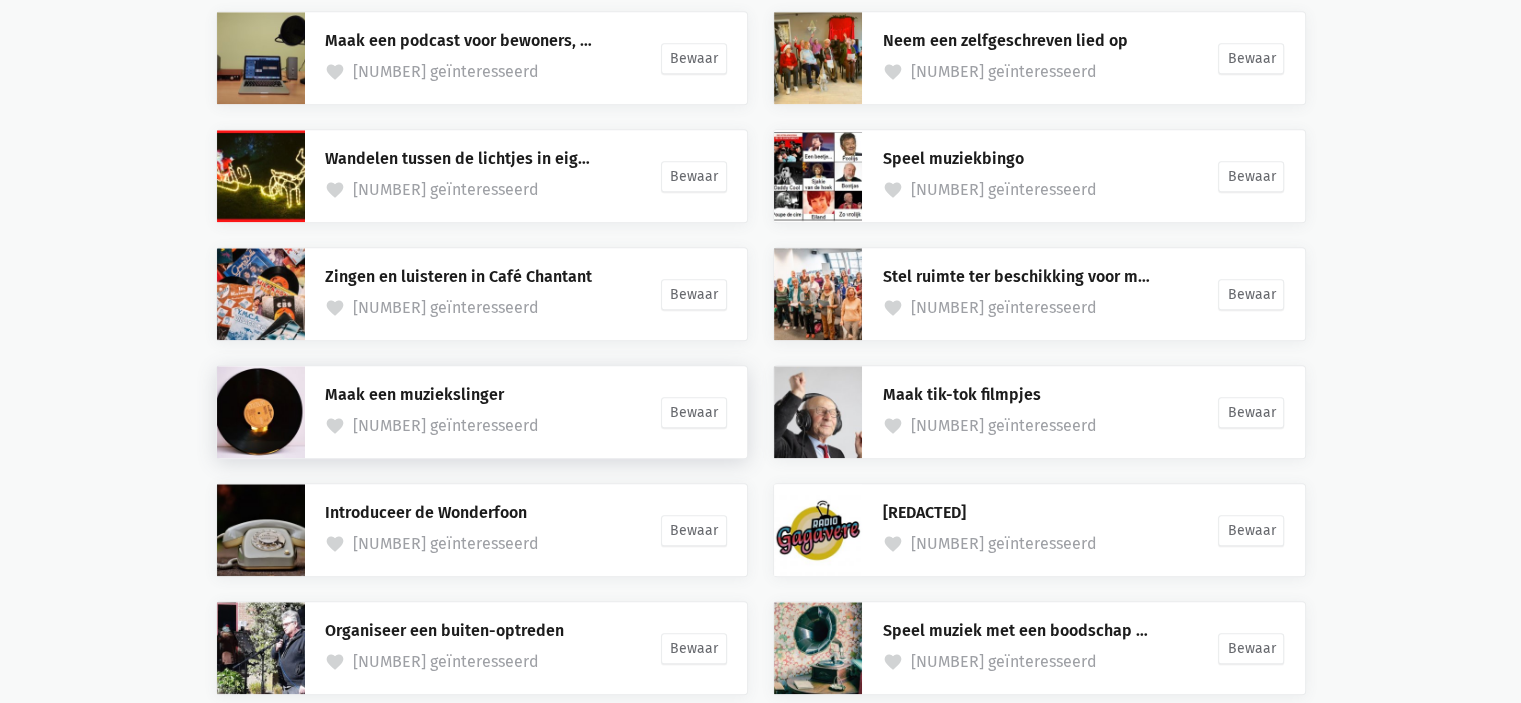 scroll, scrollTop: 2066, scrollLeft: 0, axis: vertical 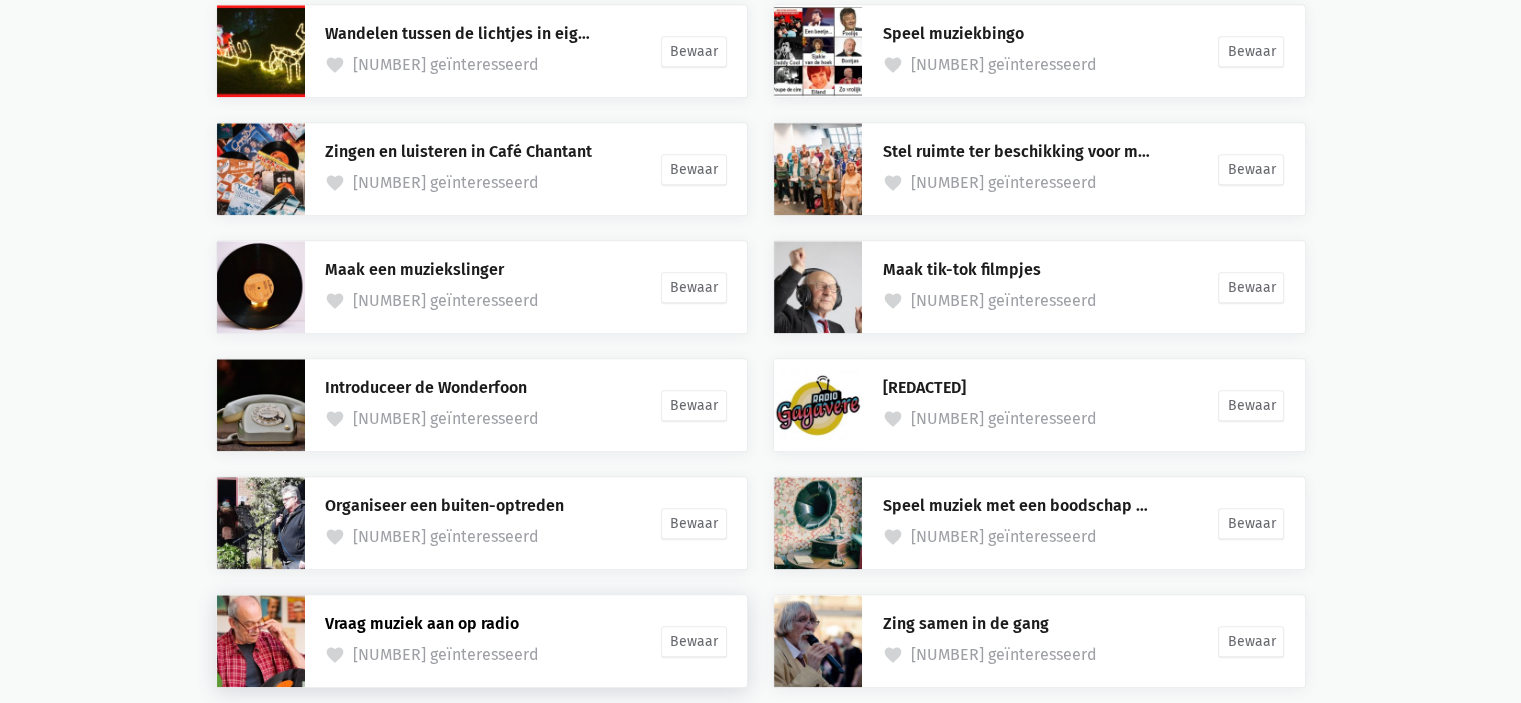 click on "Vraag muziek aan op radio" at bounding box center [422, 623] 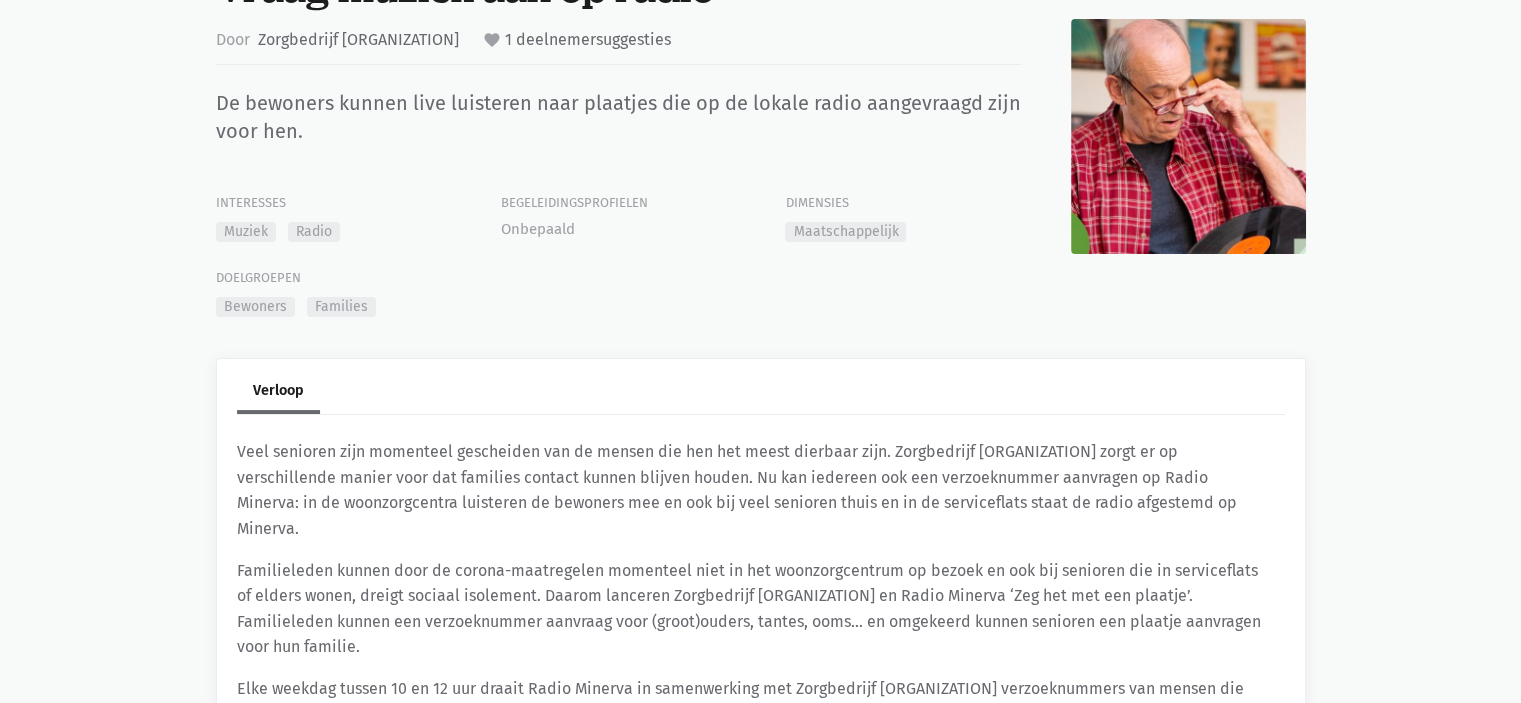 scroll, scrollTop: 400, scrollLeft: 0, axis: vertical 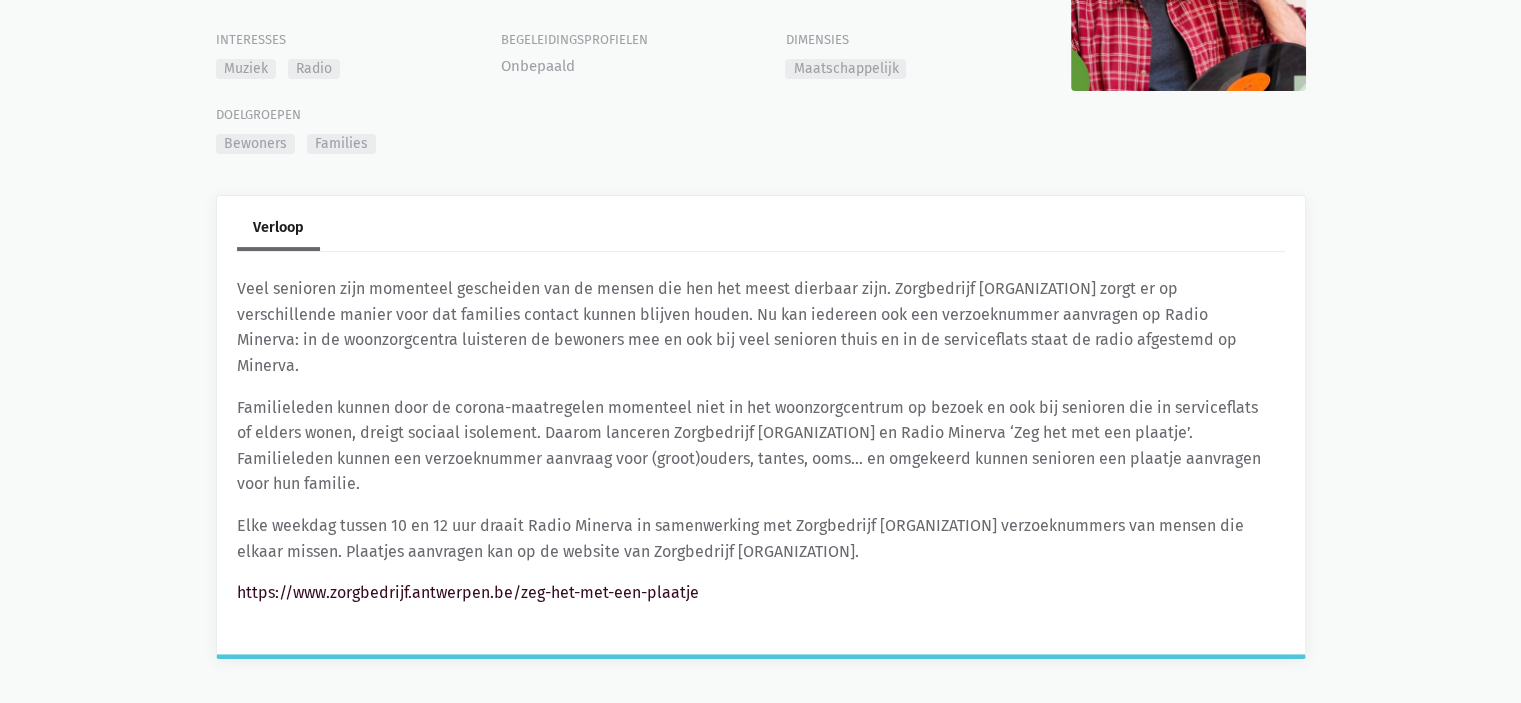 click on "https://www.zorgbedrijf.antwerpen.be/zeg-het-met-een-plaatje" at bounding box center [468, 592] 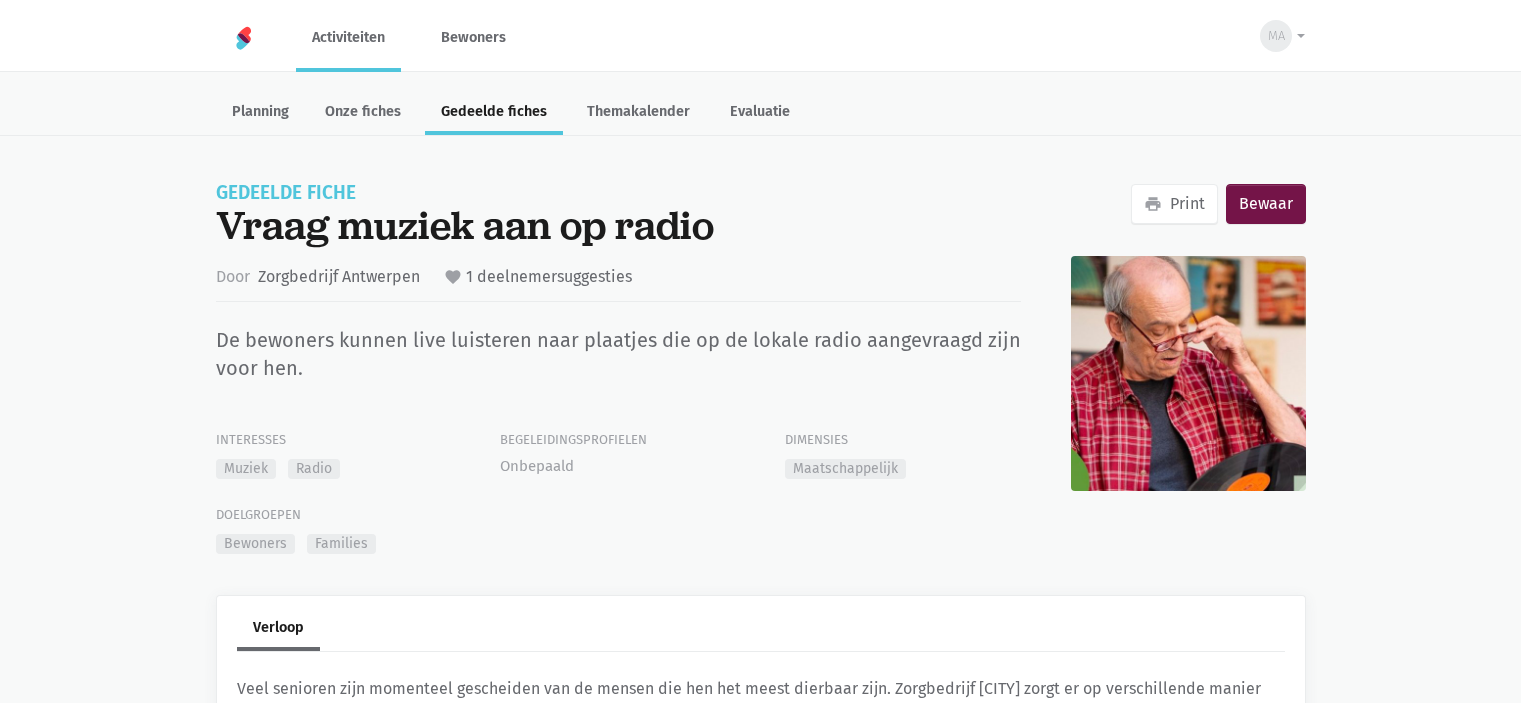 scroll, scrollTop: 400, scrollLeft: 0, axis: vertical 